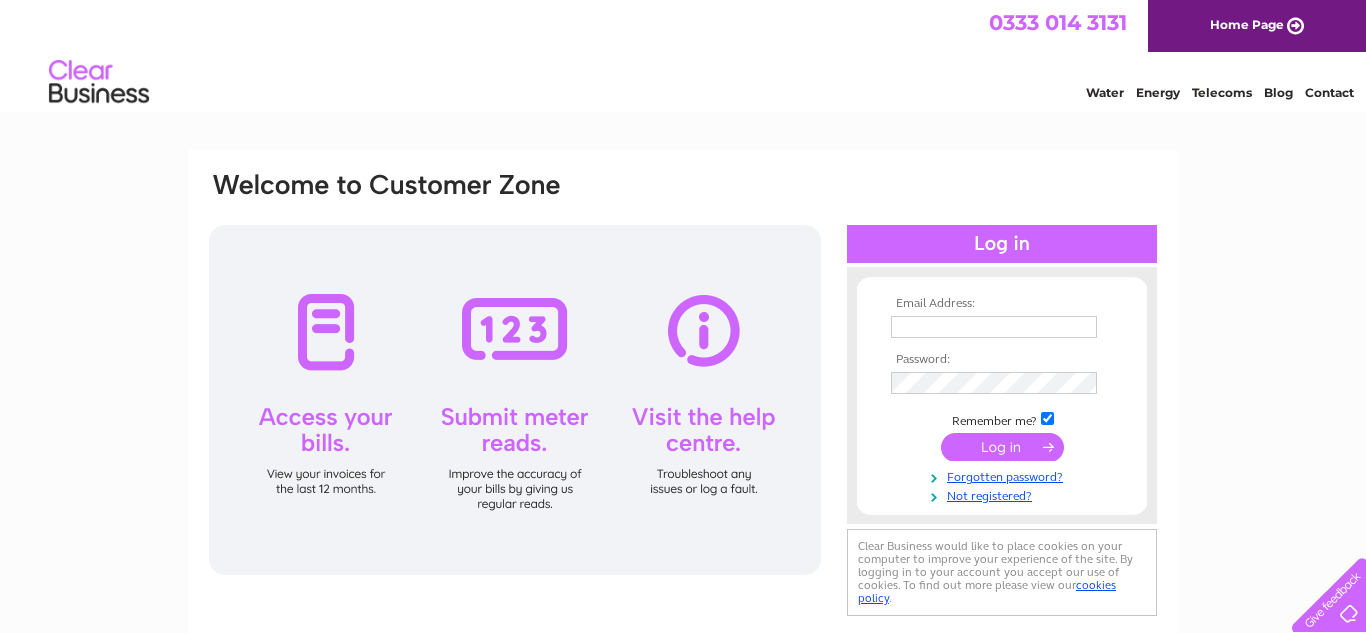 scroll, scrollTop: 0, scrollLeft: 0, axis: both 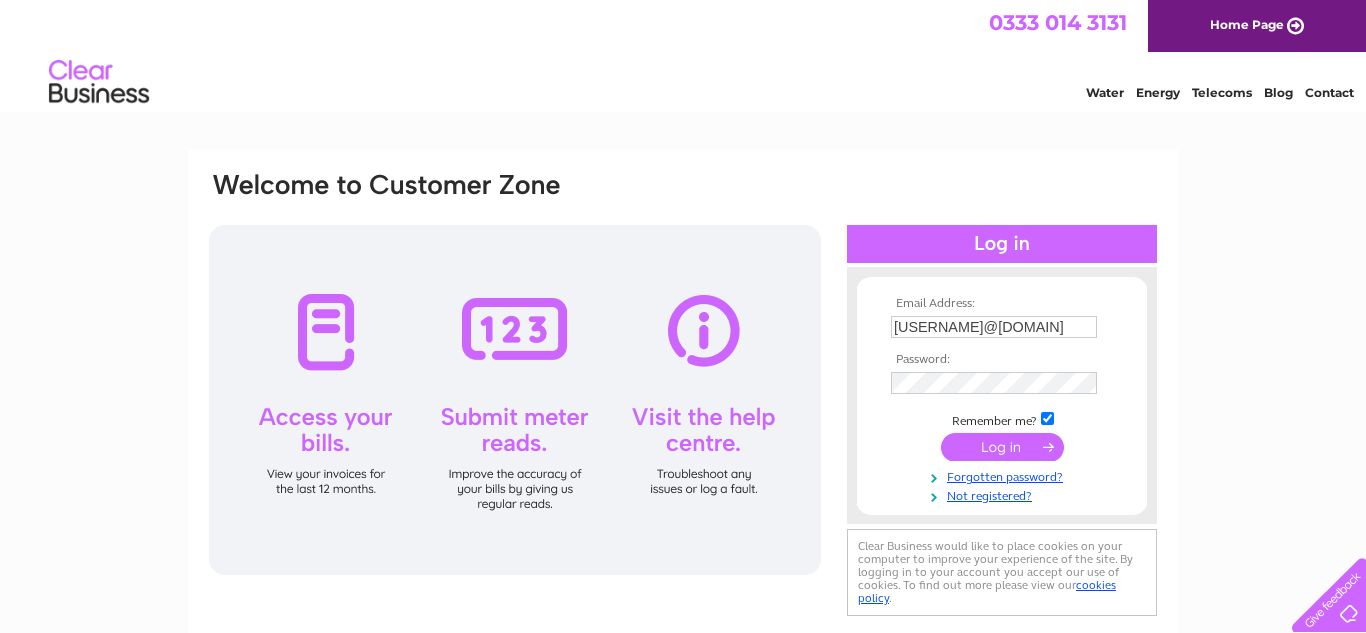 click at bounding box center (1002, 447) 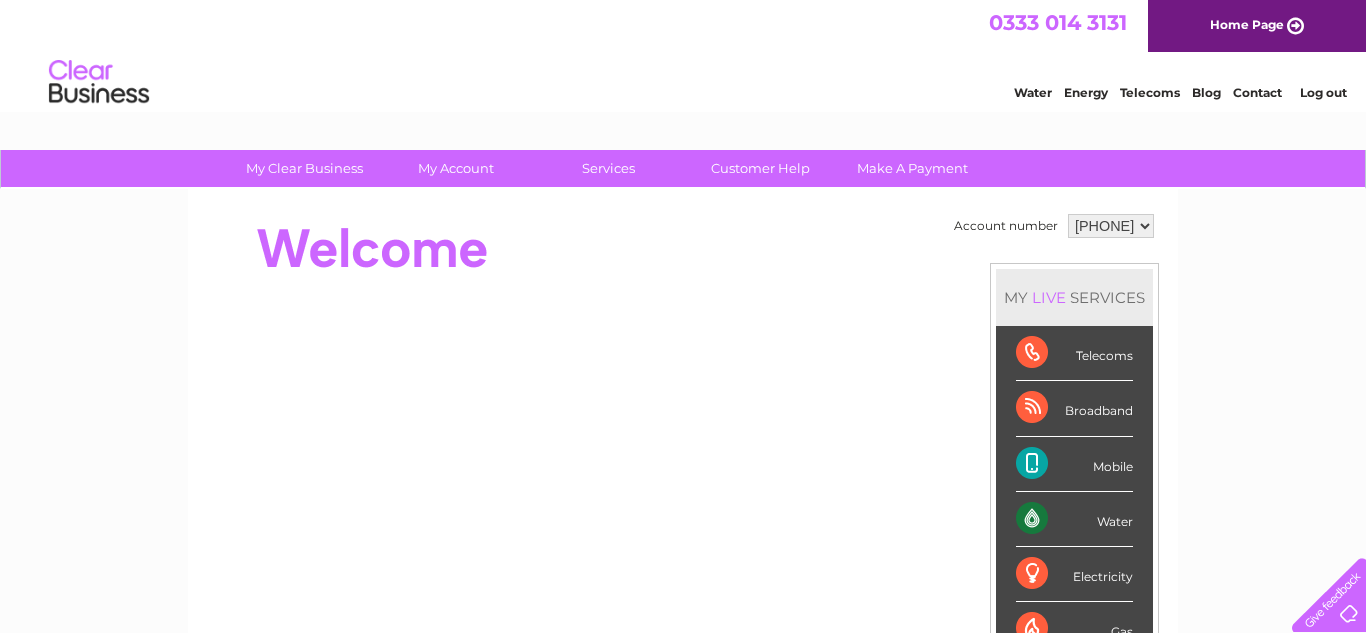 scroll, scrollTop: 0, scrollLeft: 0, axis: both 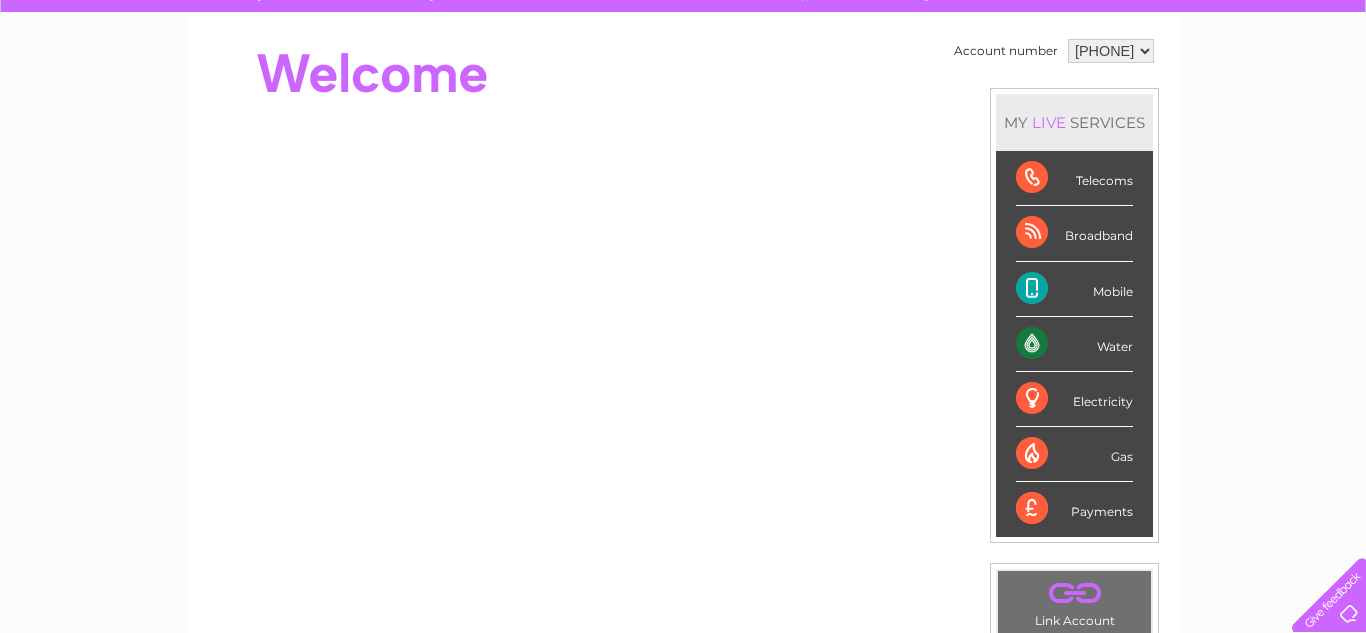 click on "Mobile" at bounding box center [1074, 289] 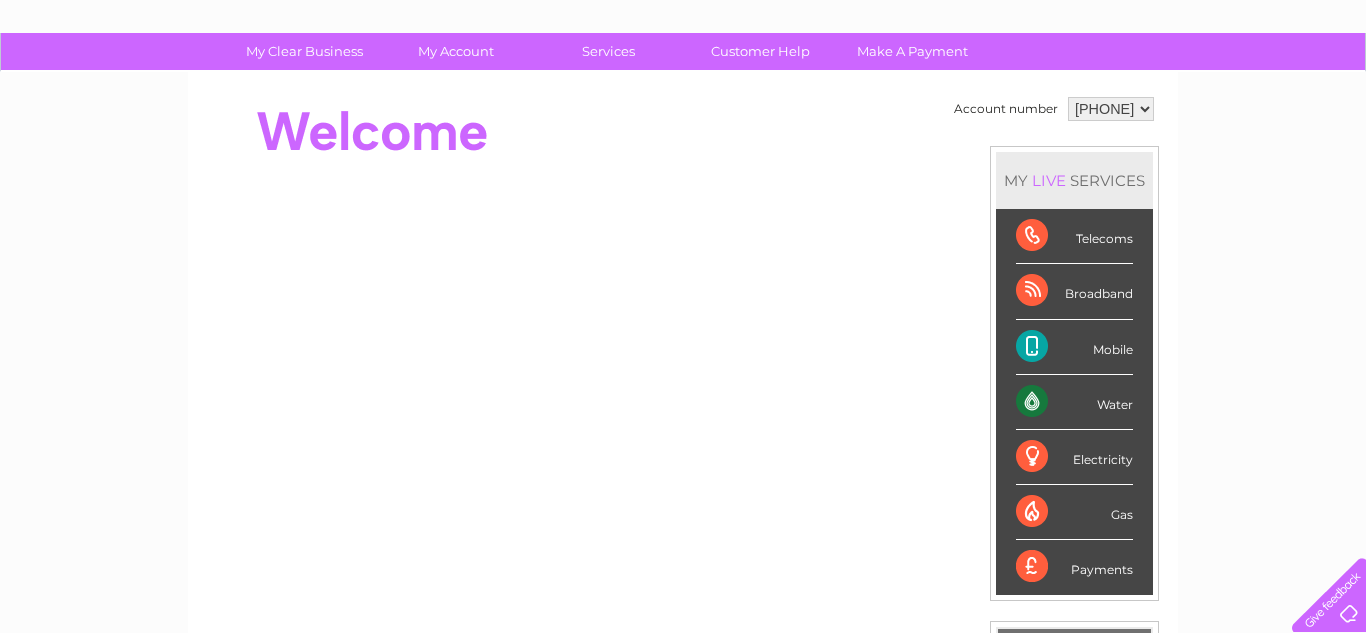 scroll, scrollTop: 113, scrollLeft: 0, axis: vertical 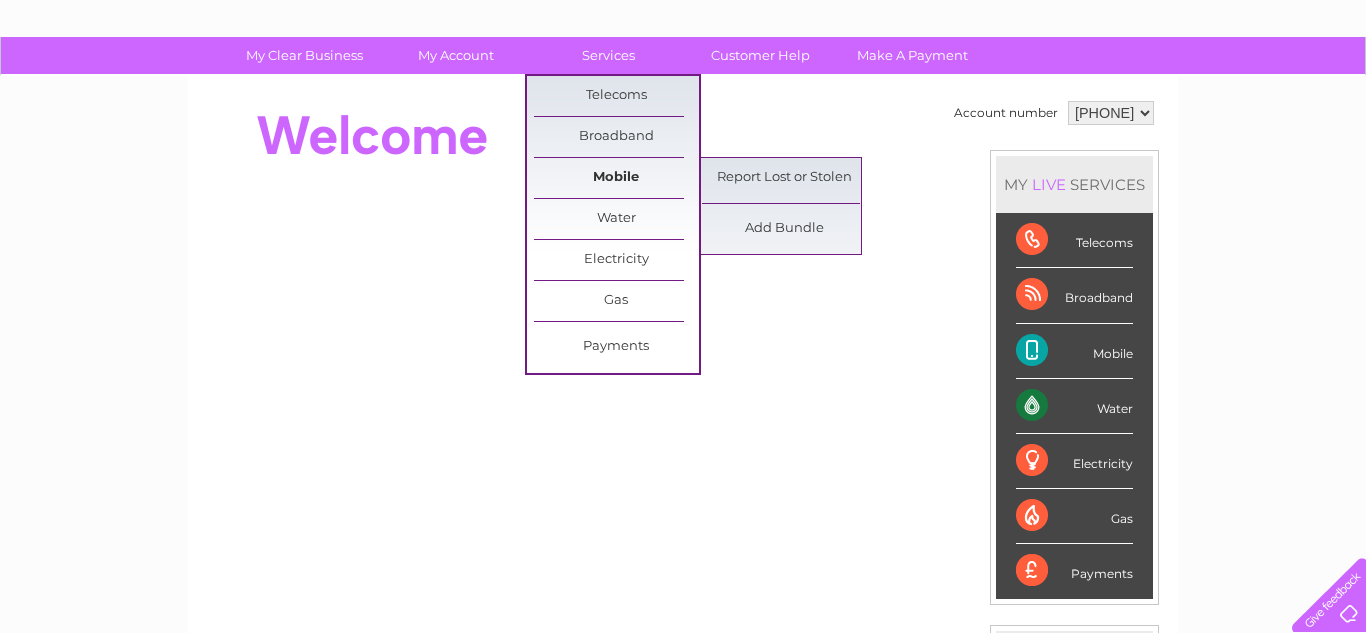 click on "Mobile" at bounding box center (616, 178) 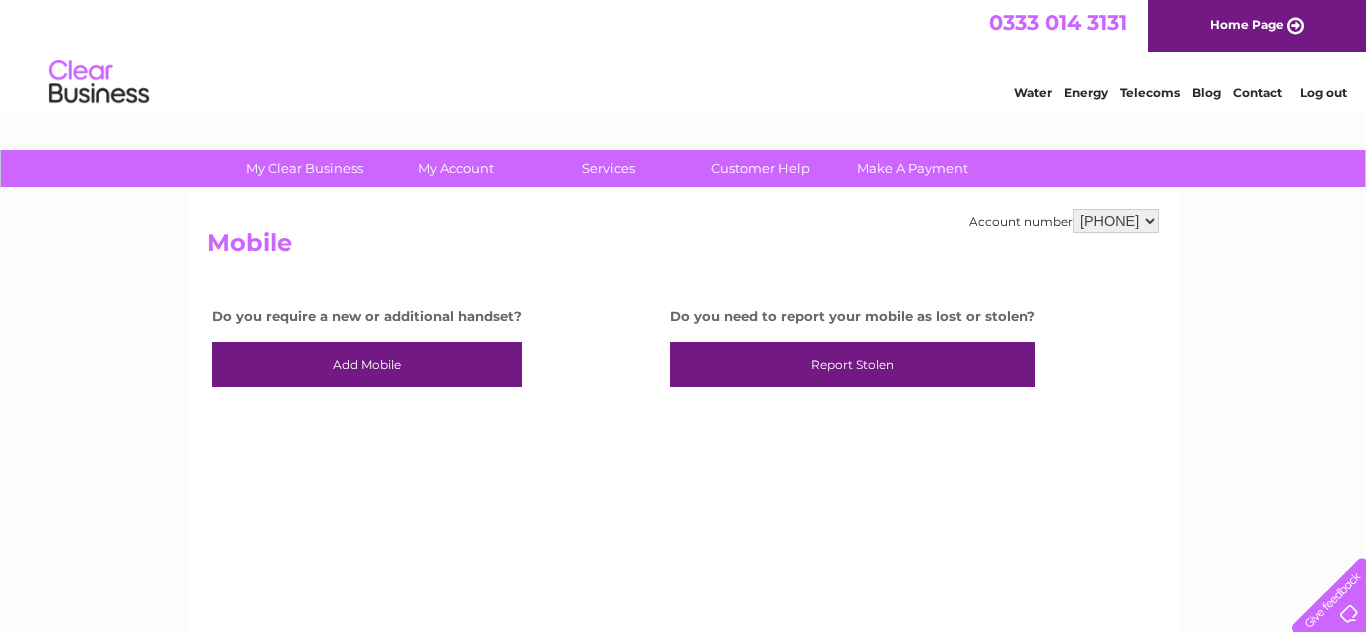 scroll, scrollTop: 0, scrollLeft: 0, axis: both 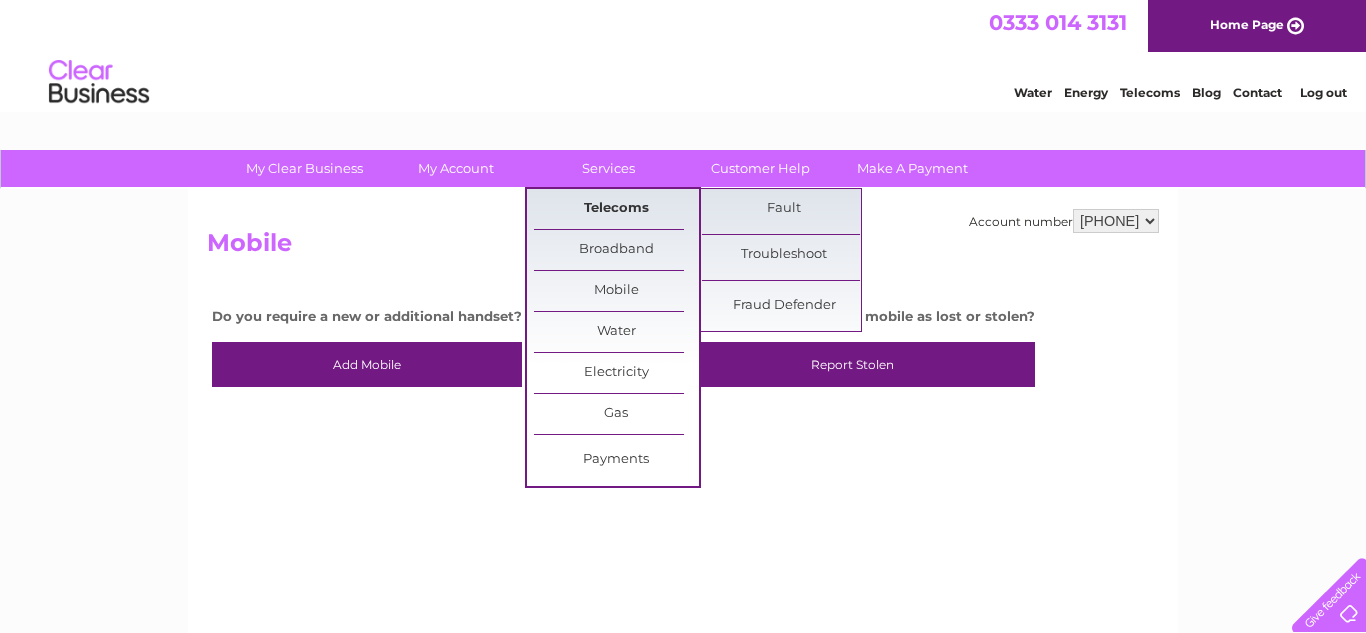 click on "Telecoms" at bounding box center [616, 209] 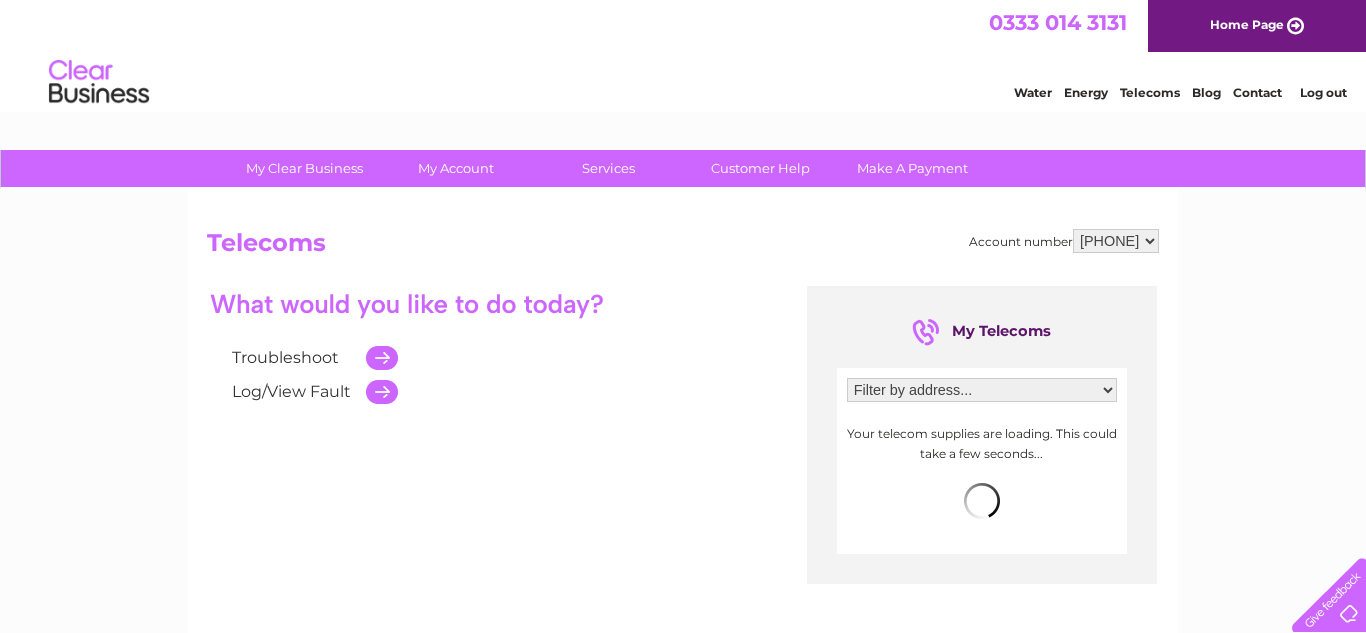 scroll, scrollTop: 0, scrollLeft: 0, axis: both 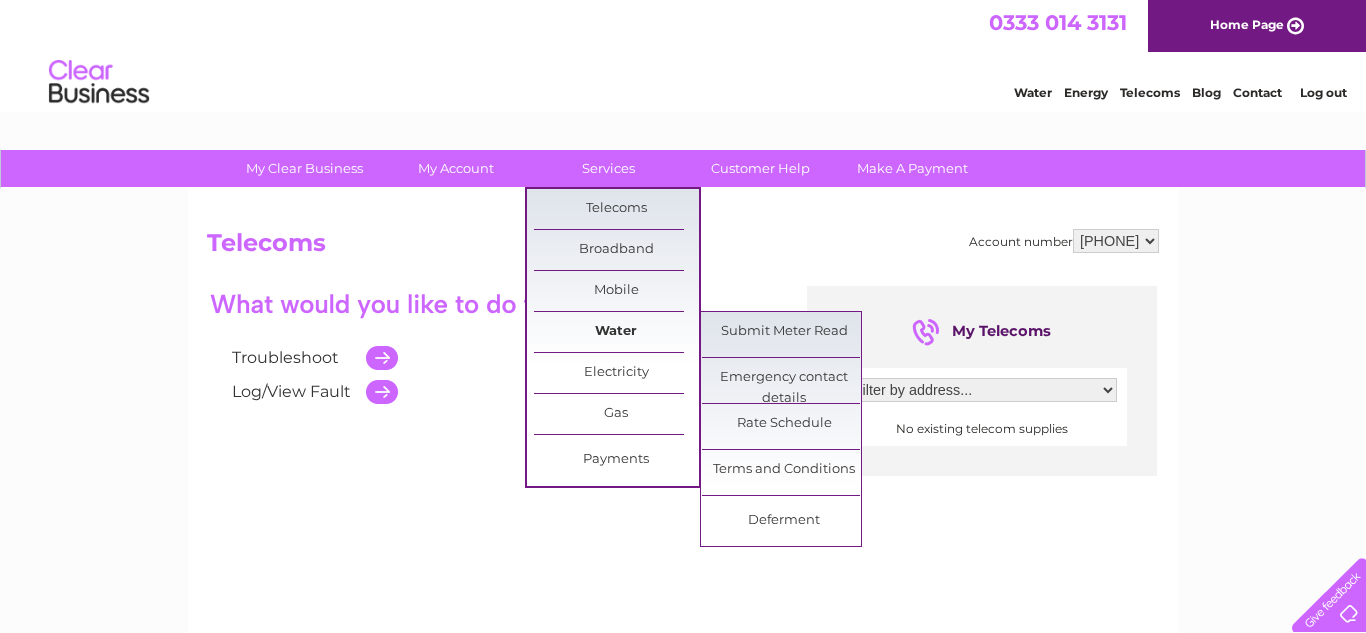 click on "Water" at bounding box center (616, 332) 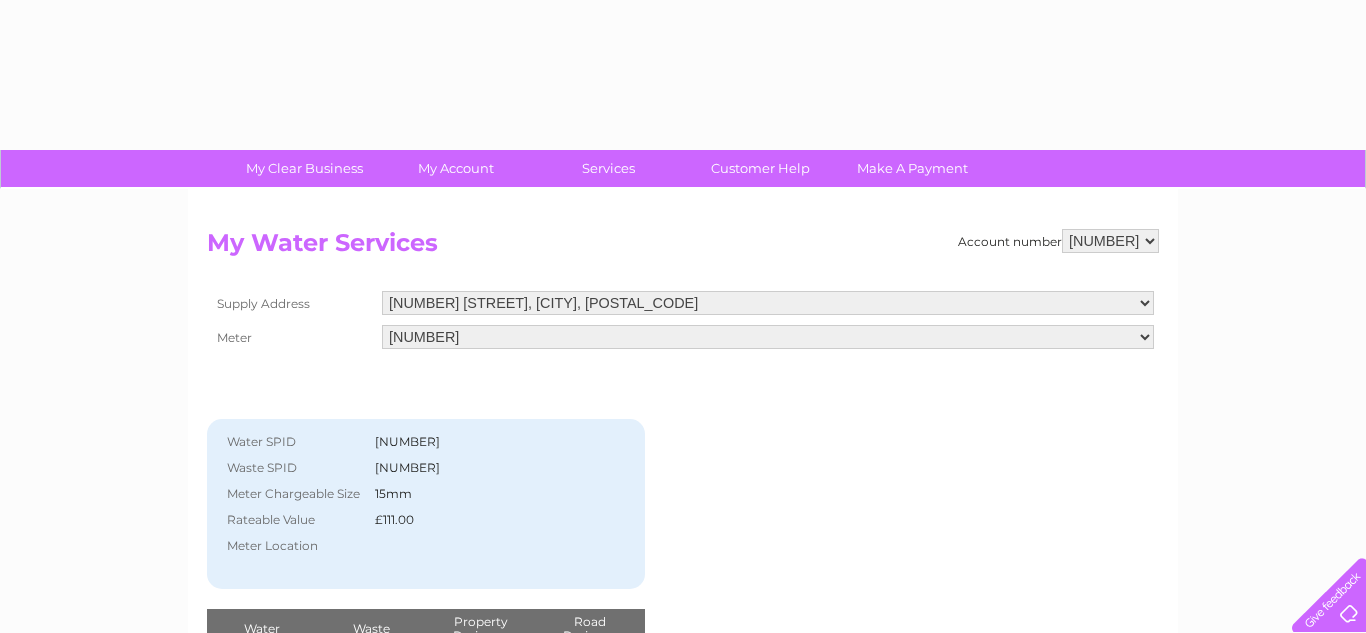 scroll, scrollTop: 0, scrollLeft: 0, axis: both 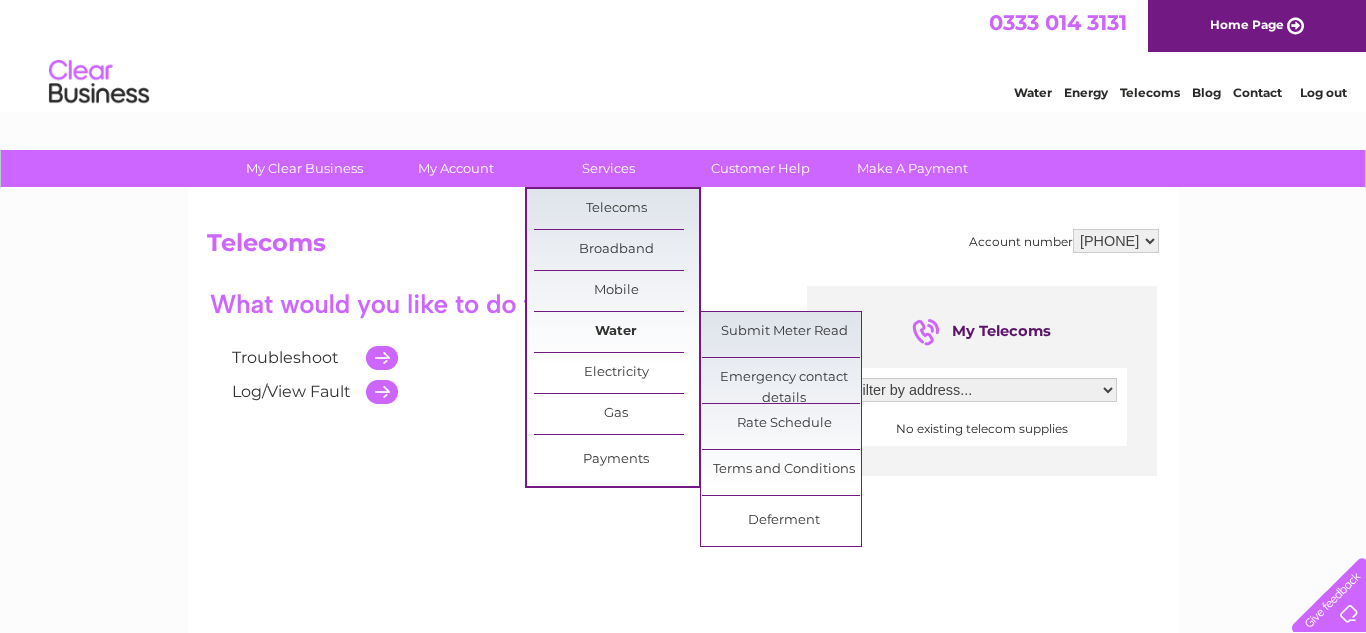 click on "Water" at bounding box center (616, 332) 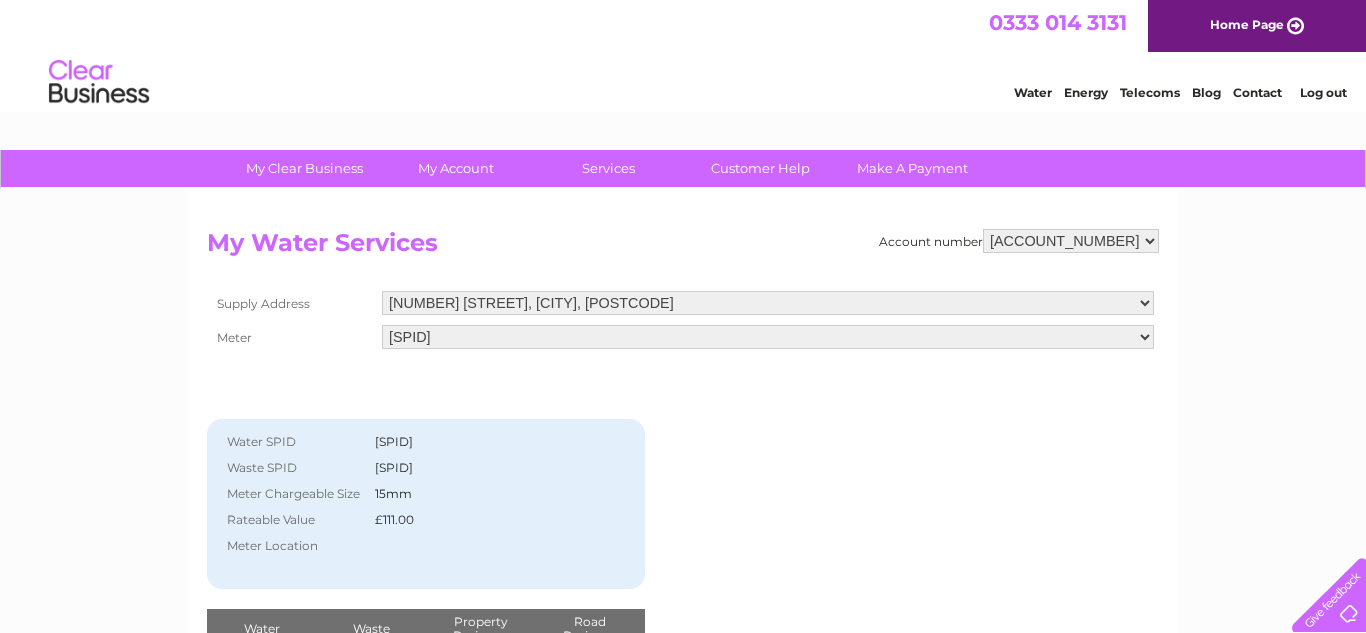 scroll, scrollTop: 0, scrollLeft: 0, axis: both 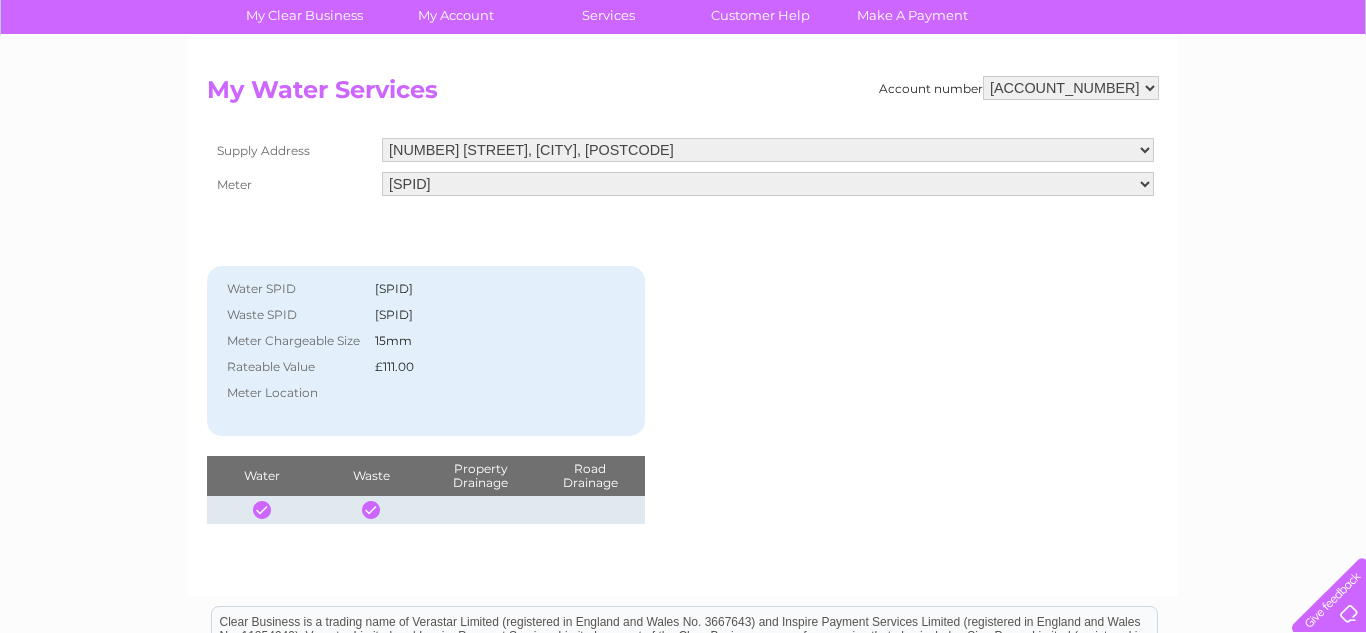 click on "Elster16T145020" at bounding box center [768, 184] 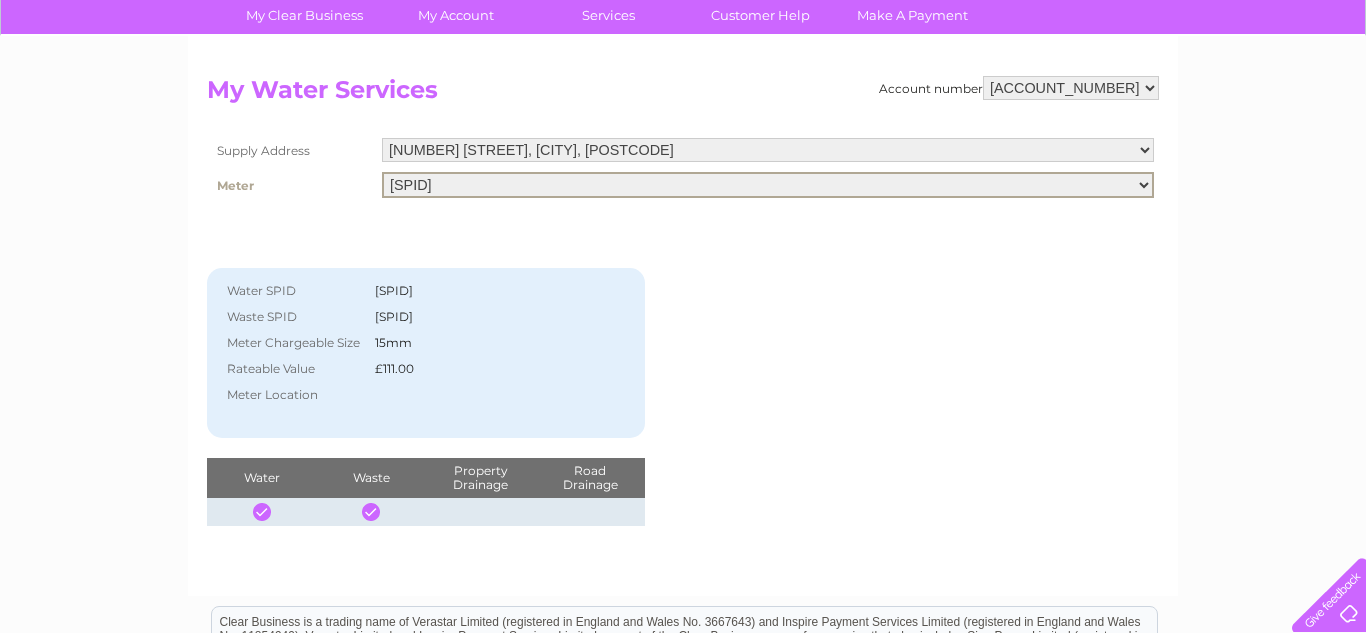 click on "Account number    30321665
My Water Services
Supply Address
52 Long Street, Devizes, SN10 1NP
Meter
Elster16T145020
Water SPID
3015478230W16
Waste SPID
3015478230S13
Meter Chargeable Size Rateable Value Water" at bounding box center (683, 301) 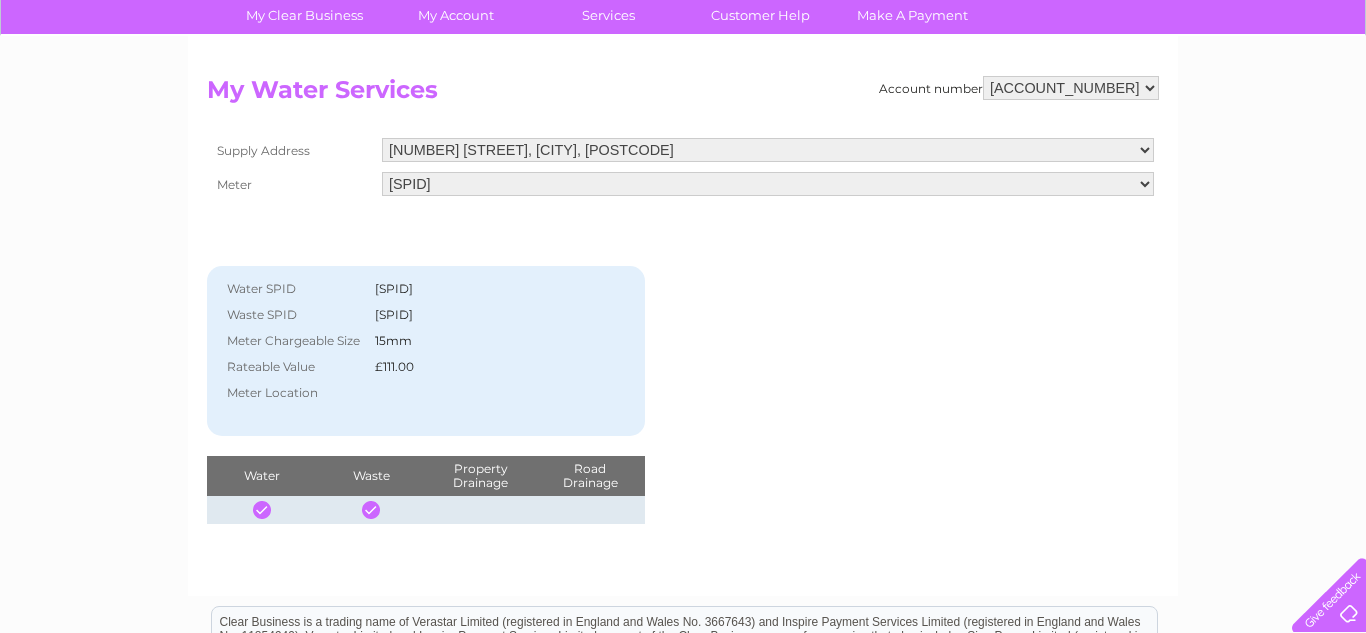 drag, startPoint x: 378, startPoint y: 363, endPoint x: 425, endPoint y: 365, distance: 47.042534 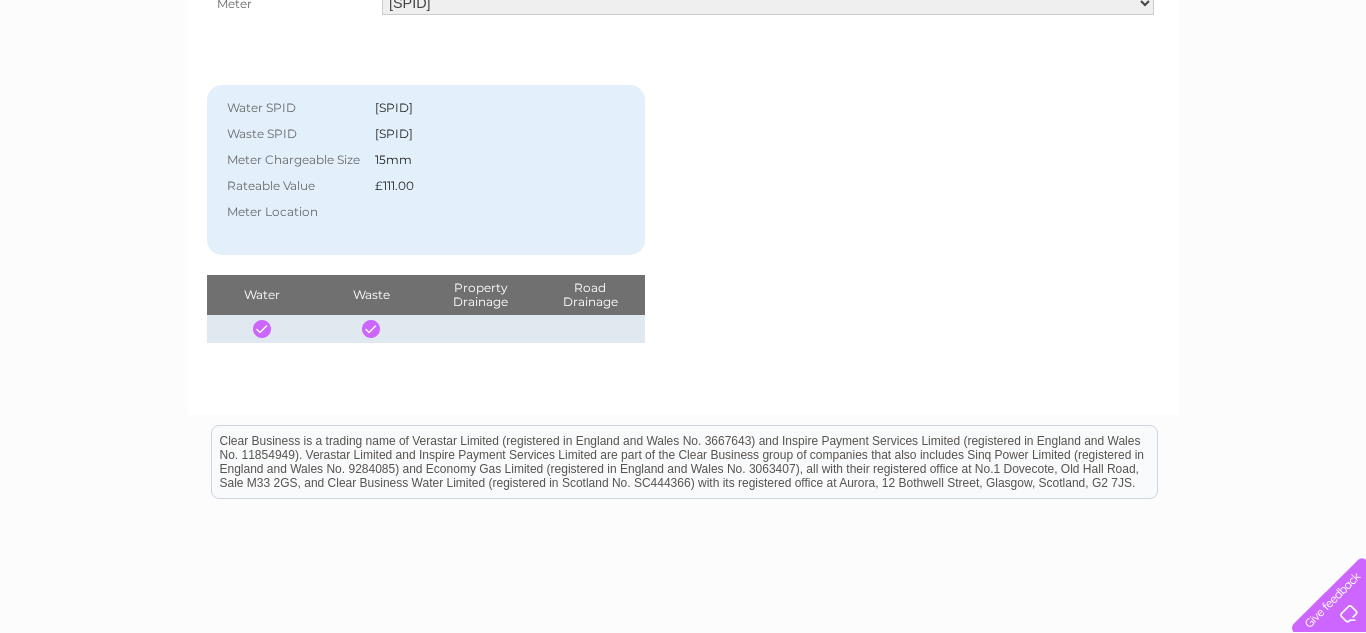 scroll, scrollTop: 473, scrollLeft: 0, axis: vertical 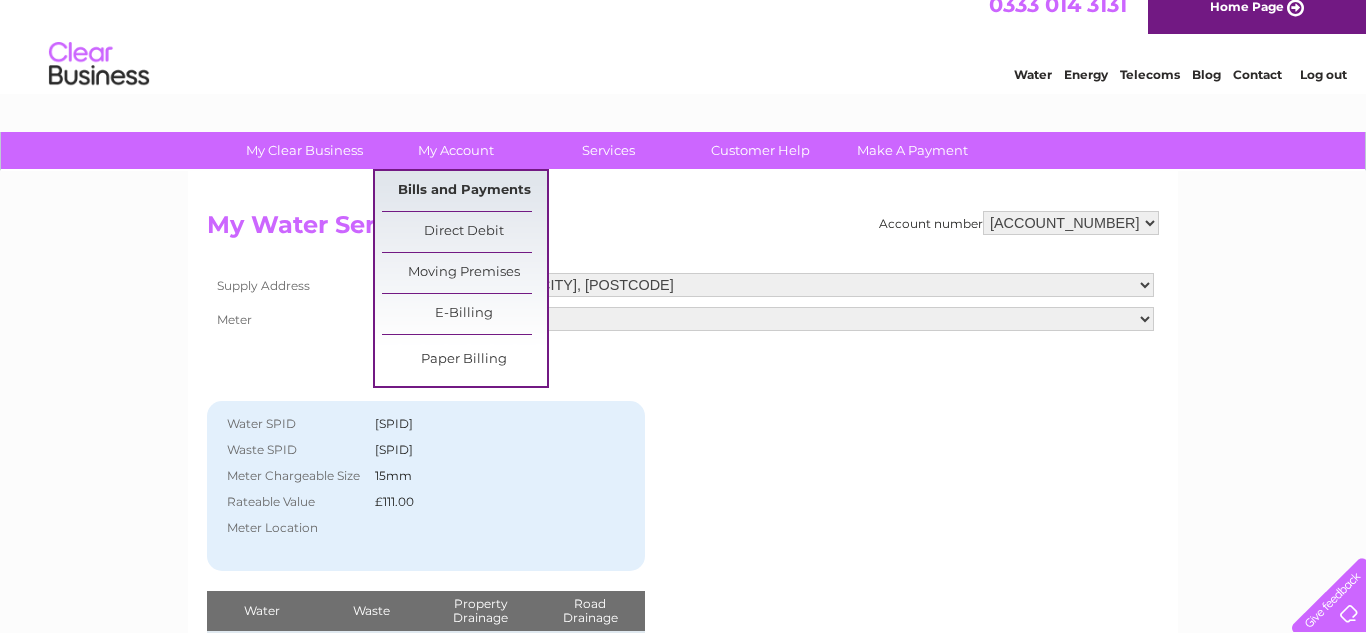 click on "Bills and Payments" at bounding box center (464, 191) 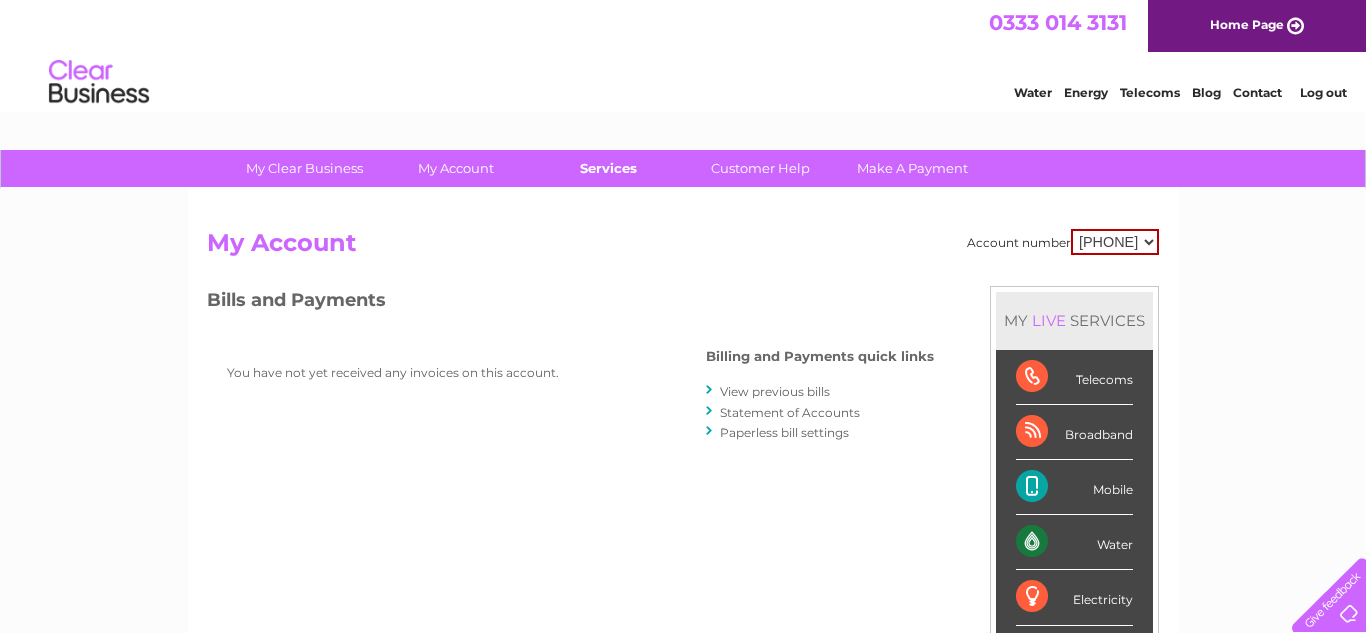 scroll, scrollTop: 0, scrollLeft: 0, axis: both 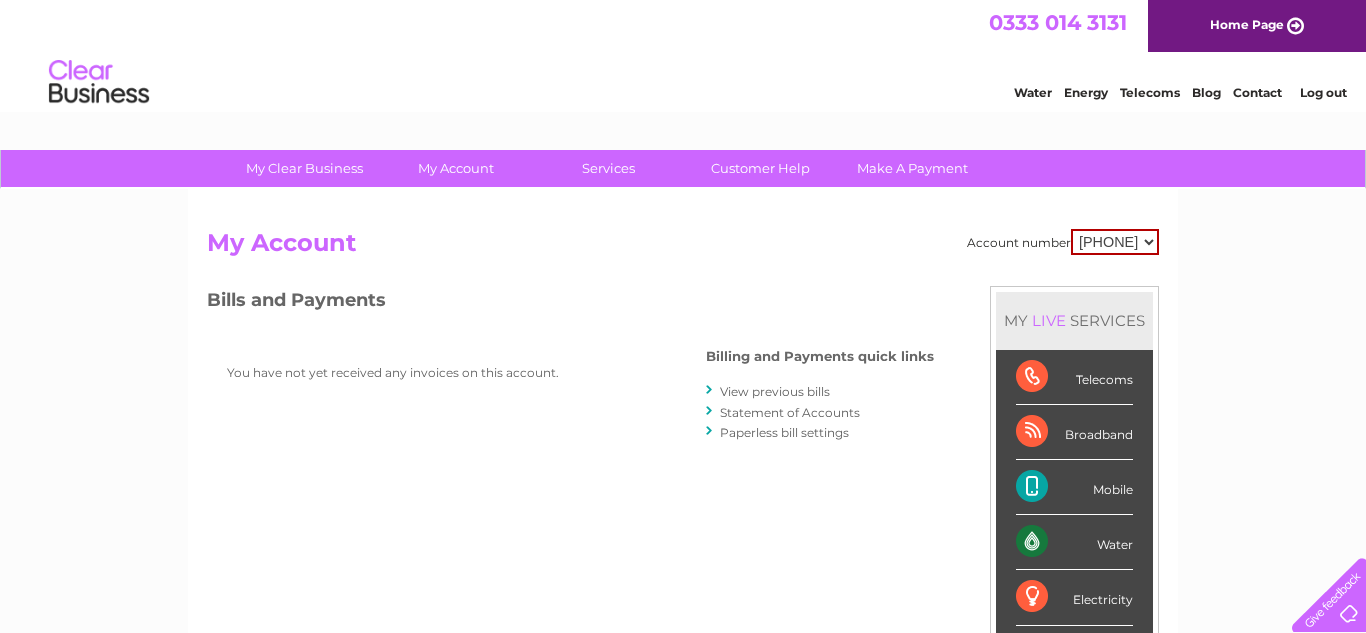 click on "Statement of Accounts" at bounding box center [790, 412] 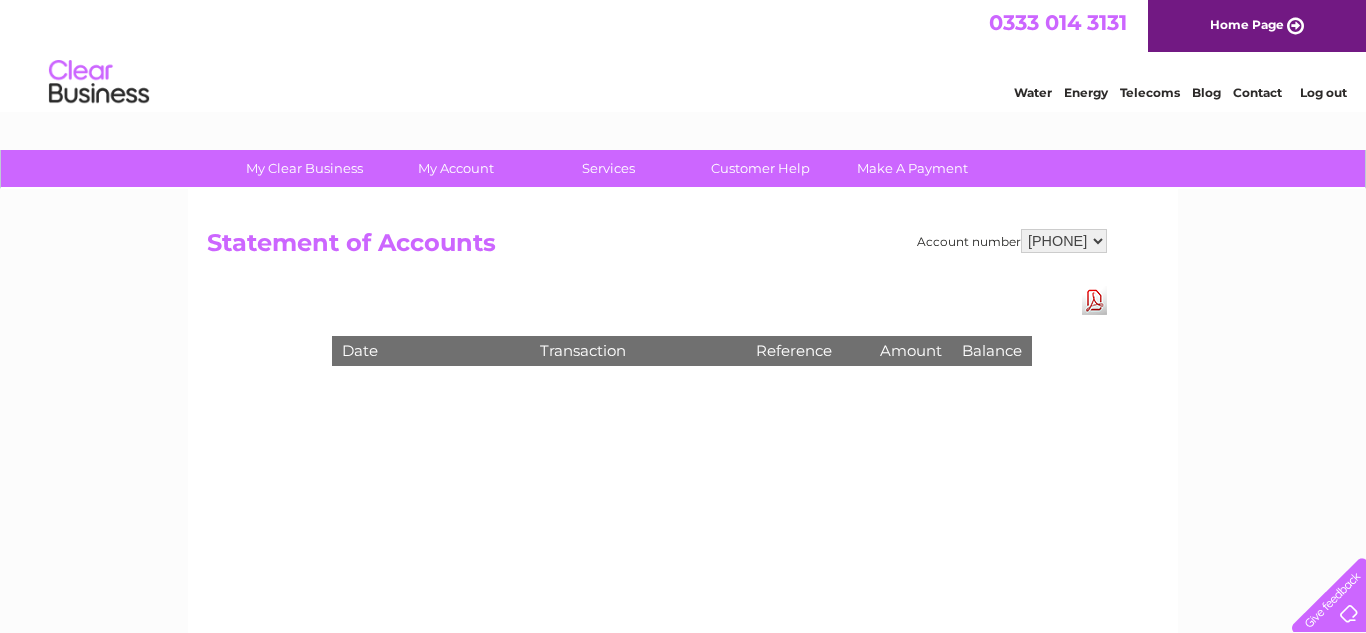 scroll, scrollTop: 0, scrollLeft: 0, axis: both 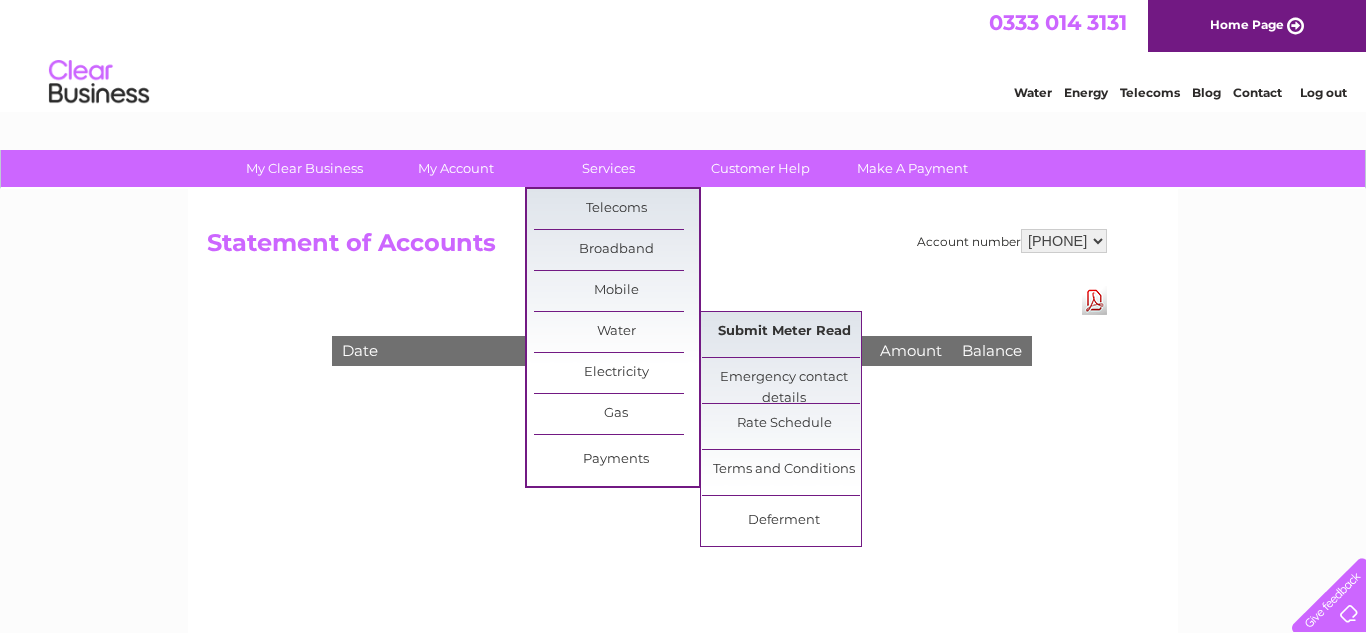 click on "Submit Meter Read" at bounding box center (784, 332) 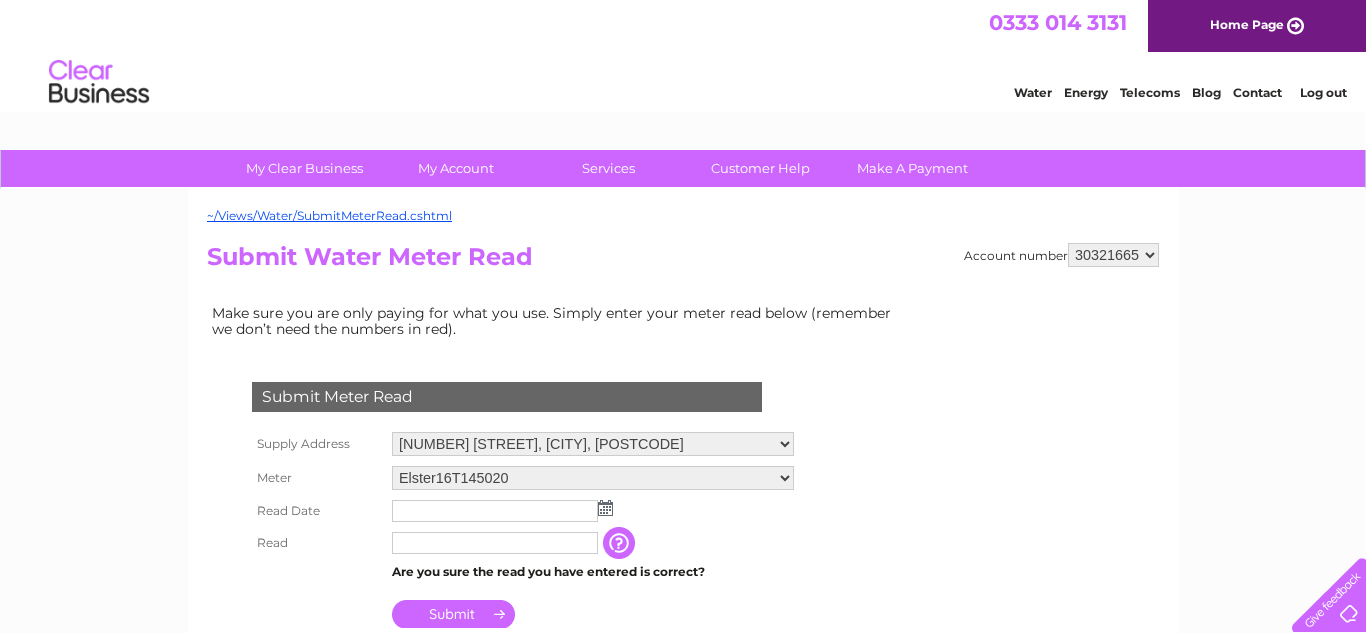 scroll, scrollTop: 0, scrollLeft: 0, axis: both 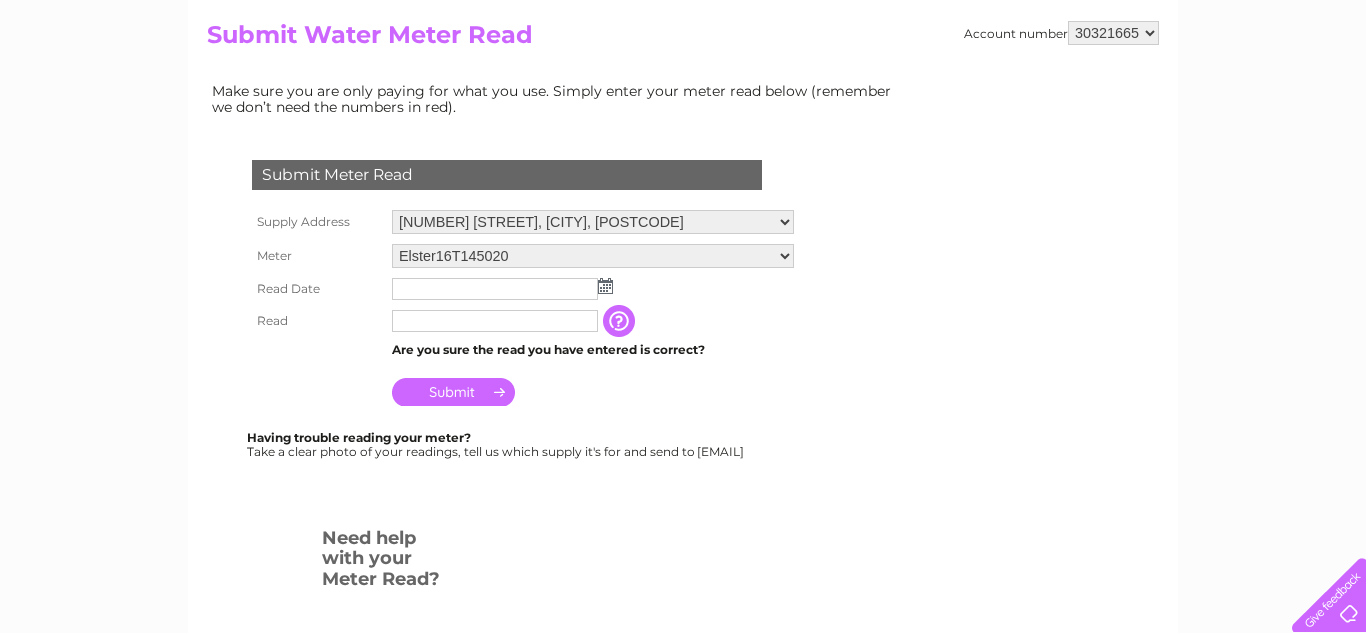 click at bounding box center (605, 286) 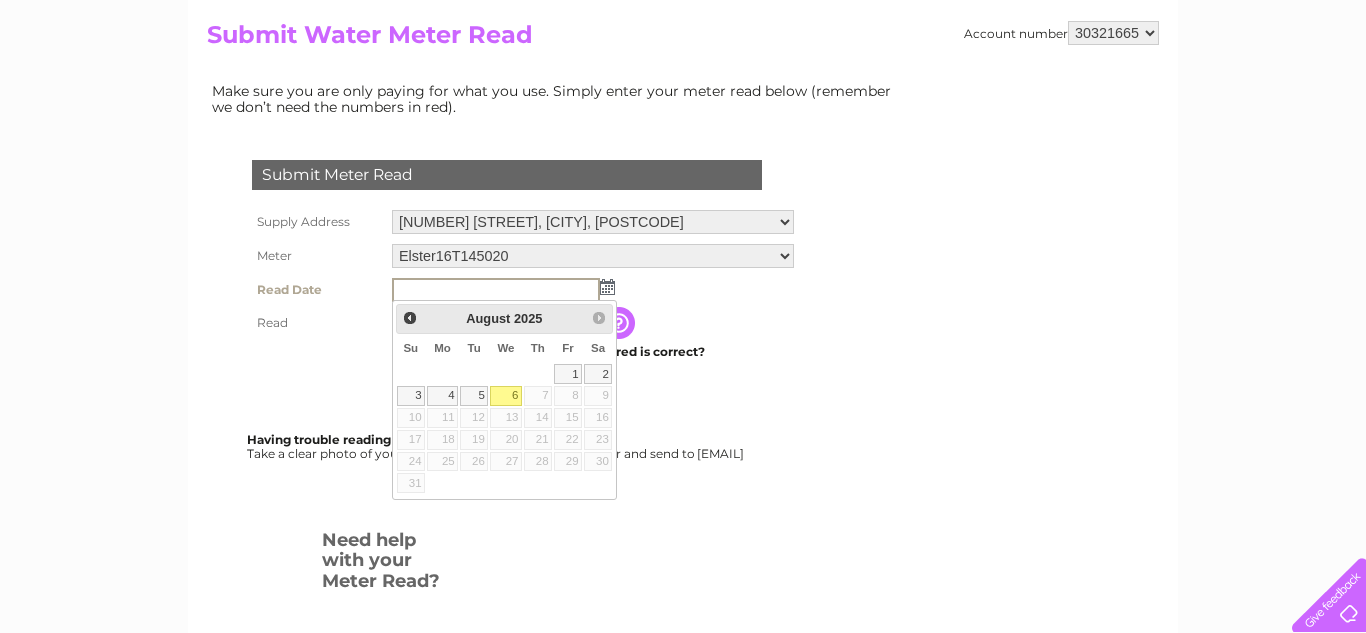 click on "6" at bounding box center [506, 396] 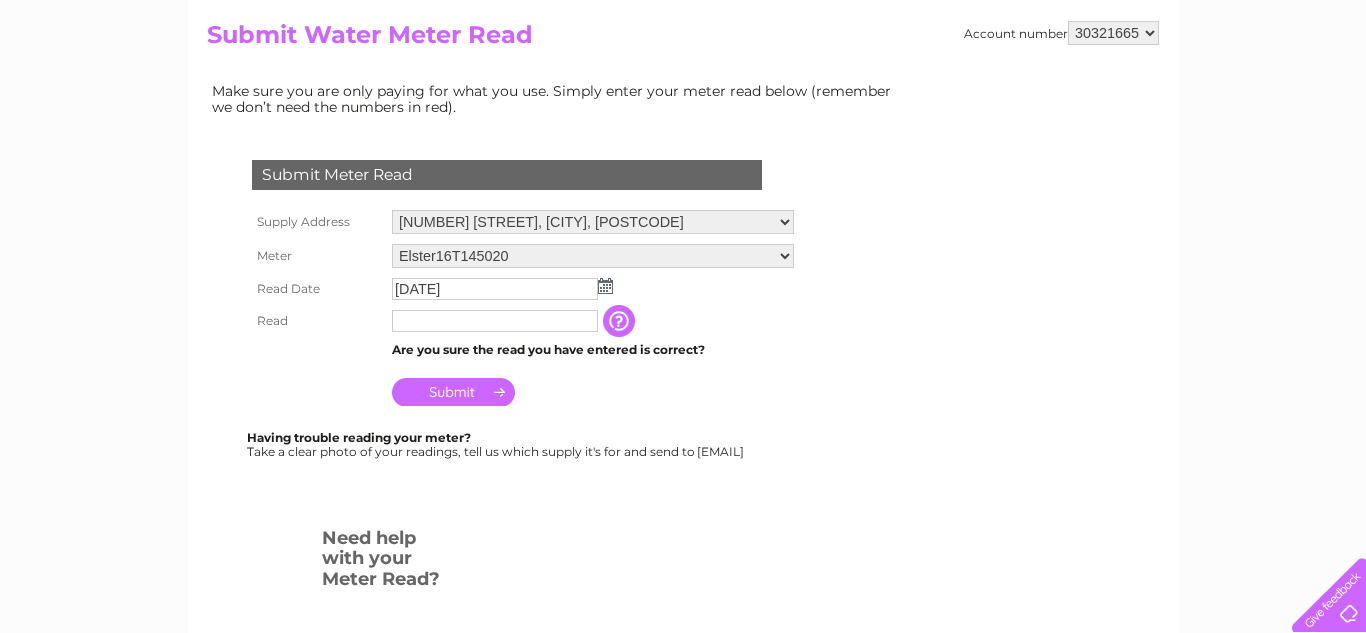 click at bounding box center [621, 321] 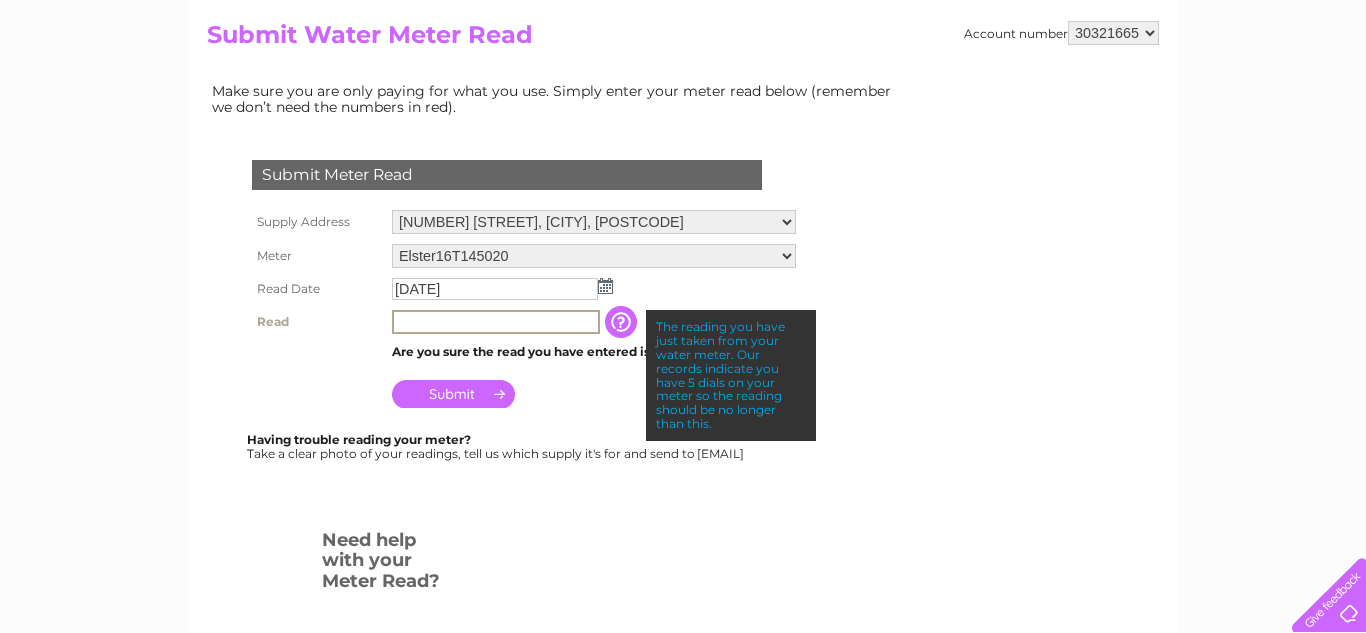 click at bounding box center [496, 322] 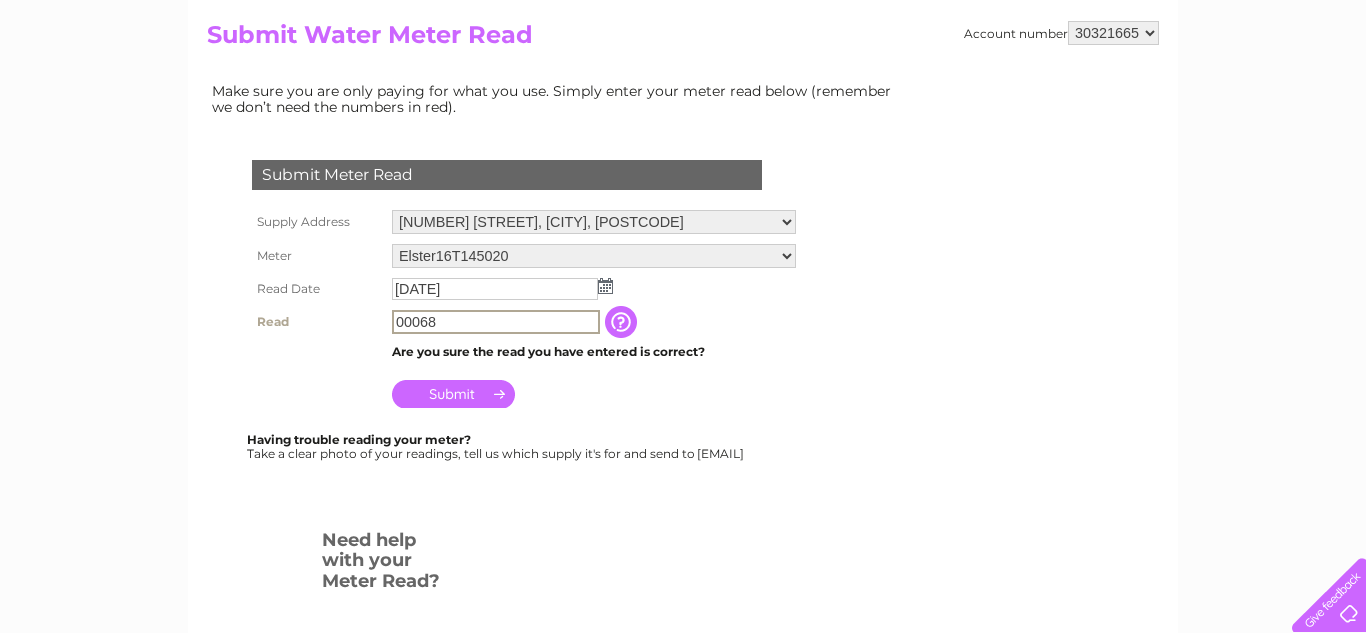 type on "00068" 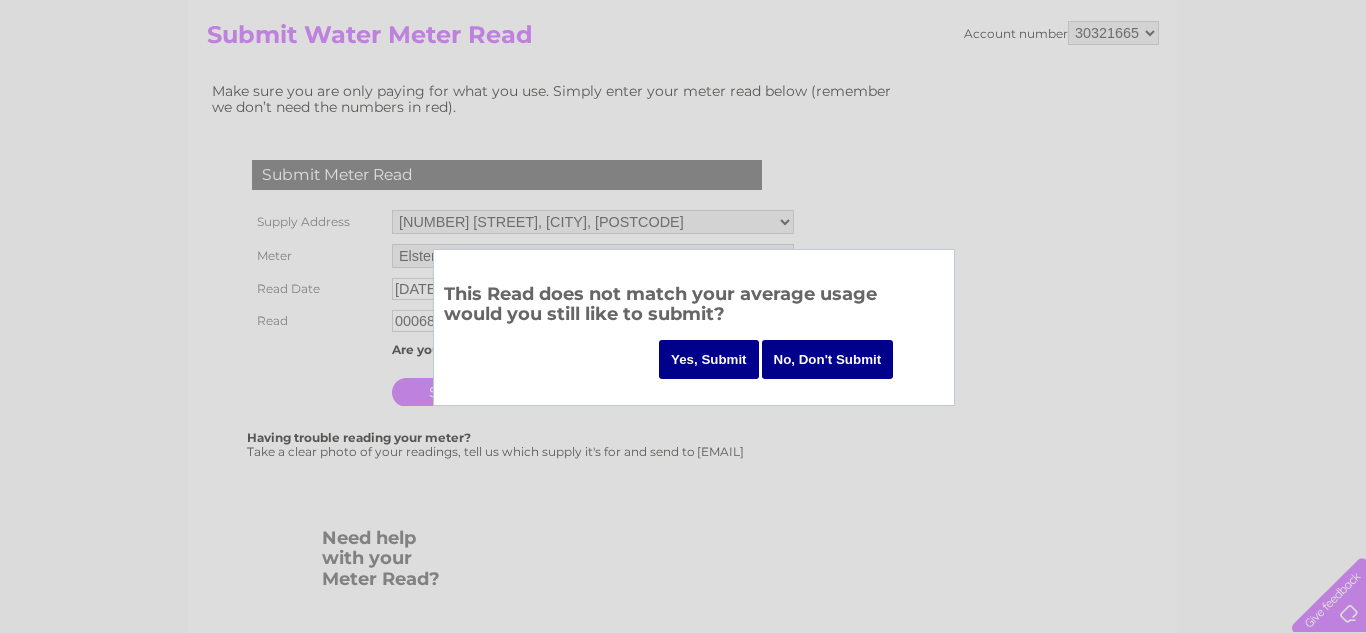 click on "No, Don't Submit" at bounding box center (828, 359) 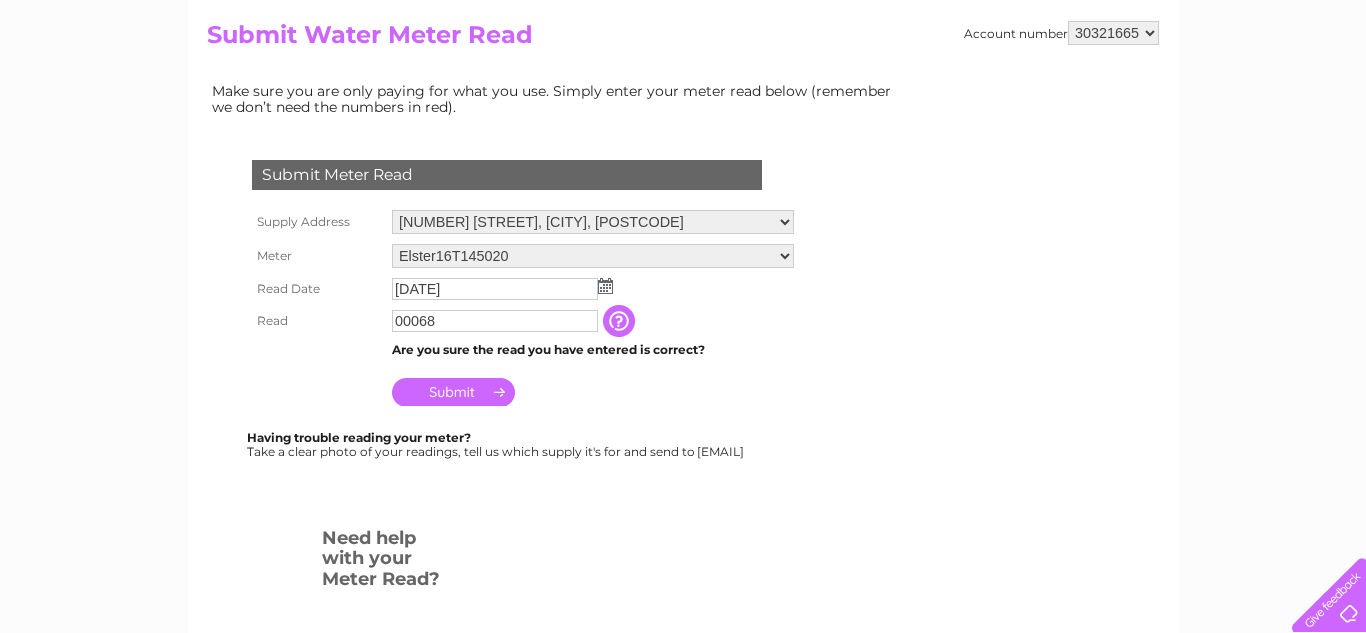 click on "Submit" at bounding box center (453, 392) 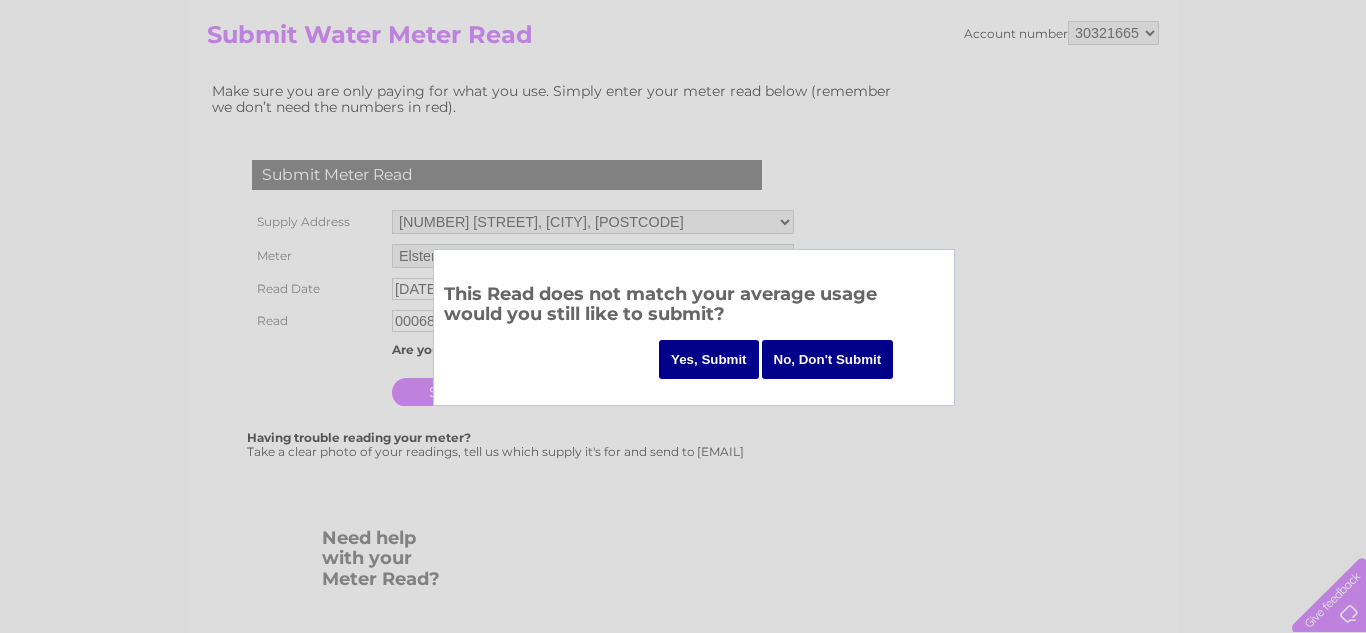 click at bounding box center (683, 316) 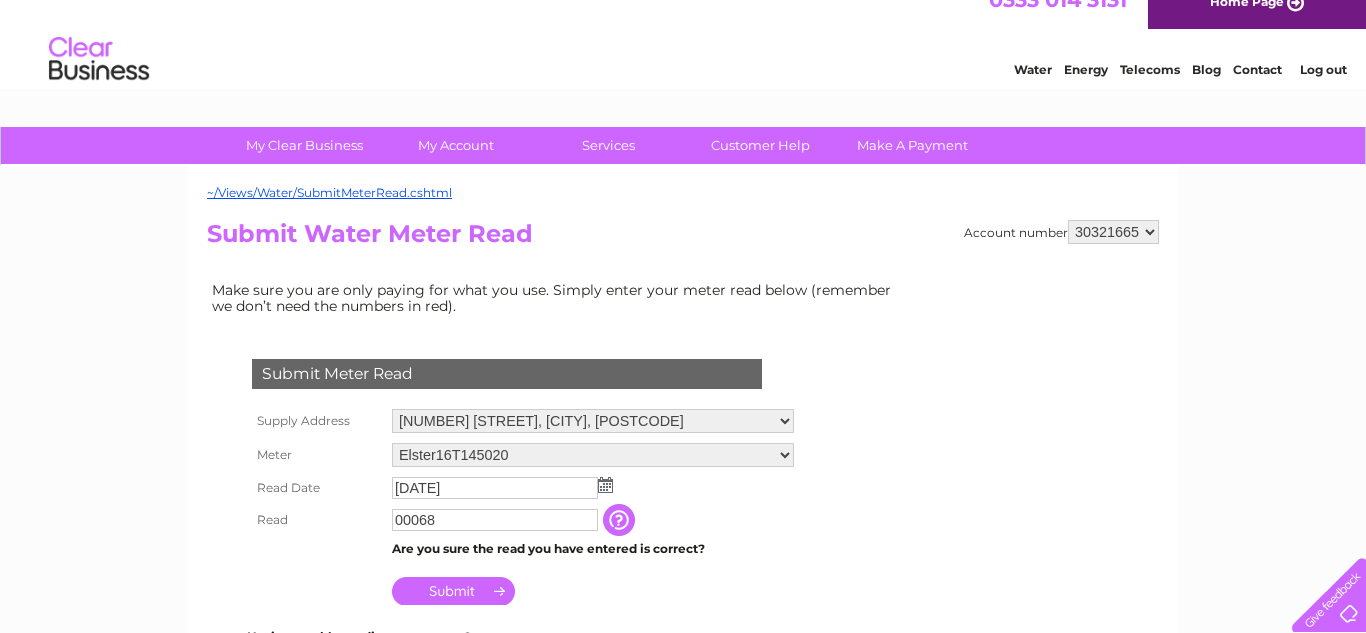 scroll, scrollTop: 6, scrollLeft: 0, axis: vertical 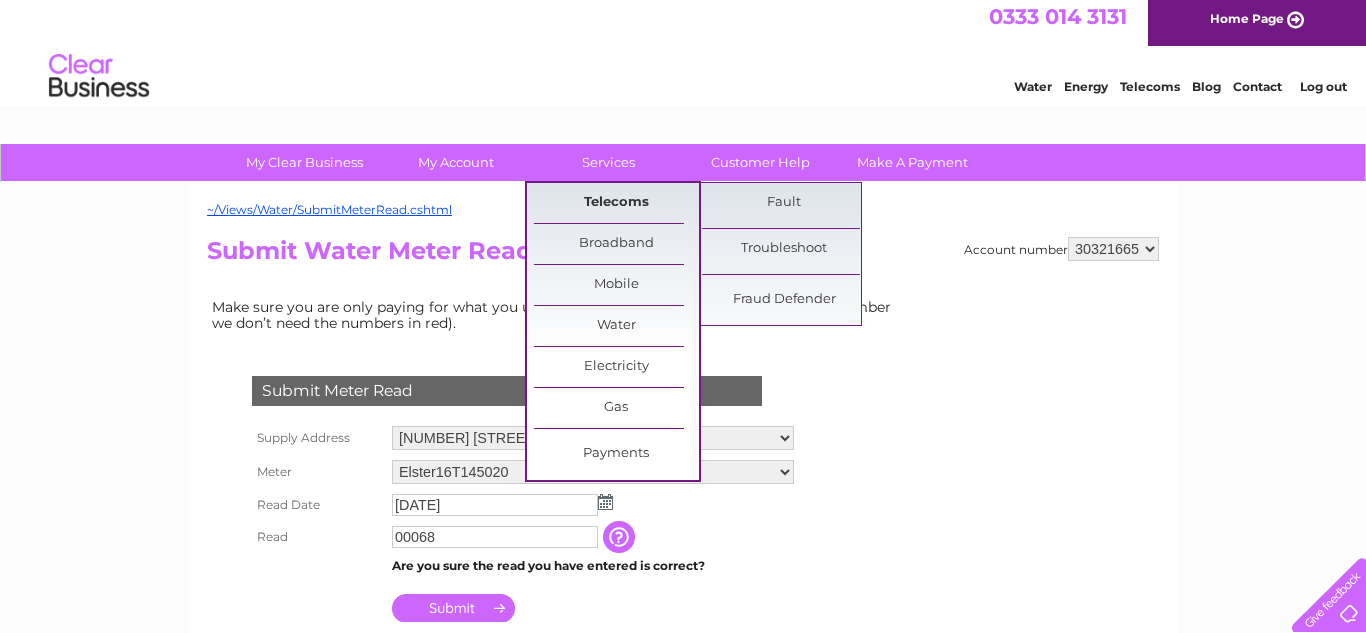 click on "Telecoms" at bounding box center [616, 203] 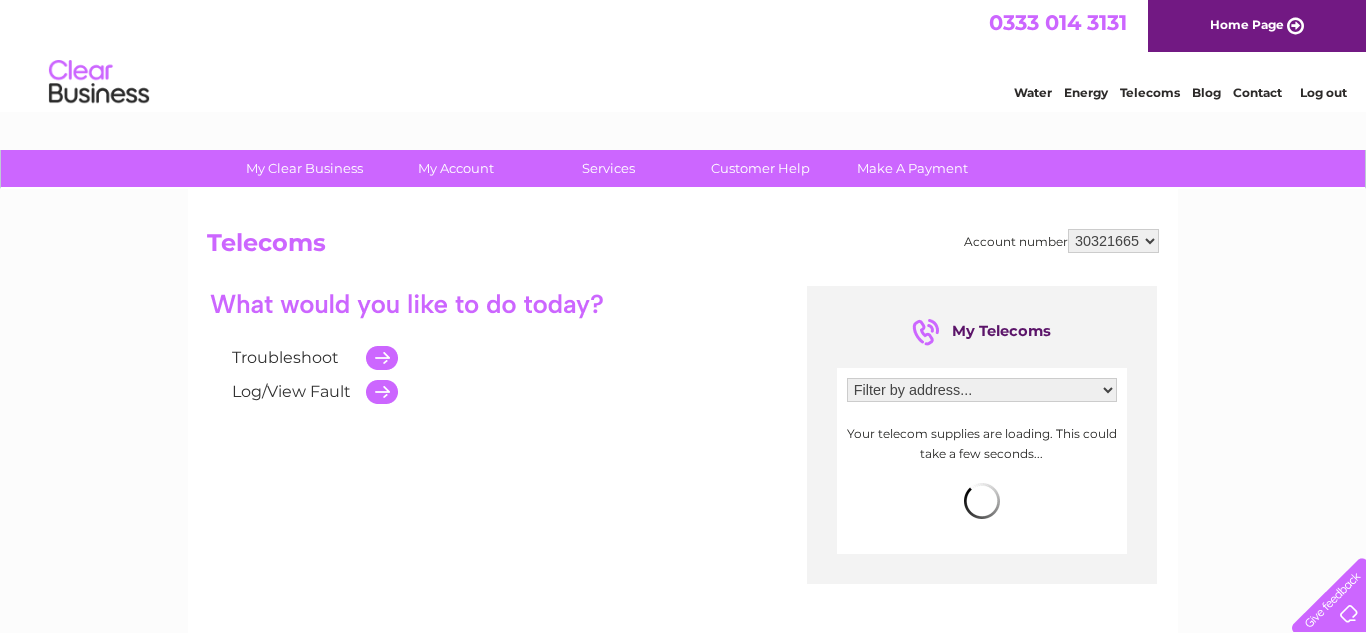 scroll, scrollTop: 0, scrollLeft: 0, axis: both 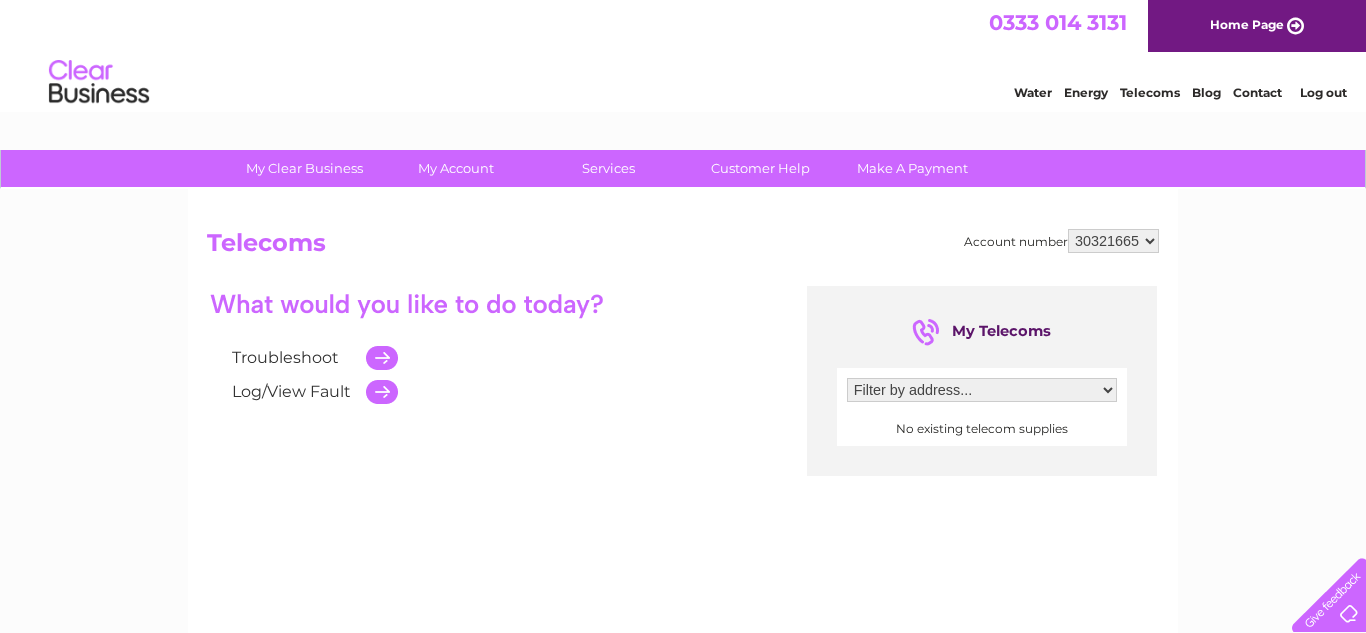 click on "Filter by address..." at bounding box center [982, 390] 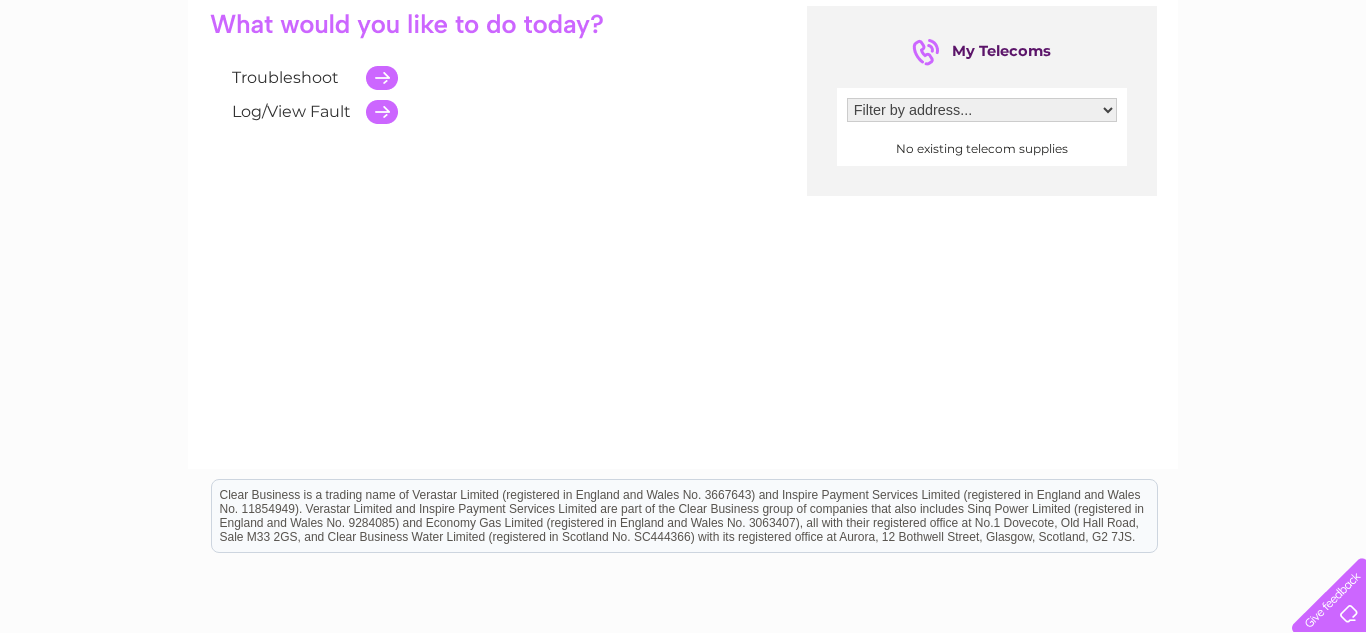 scroll, scrollTop: 279, scrollLeft: 0, axis: vertical 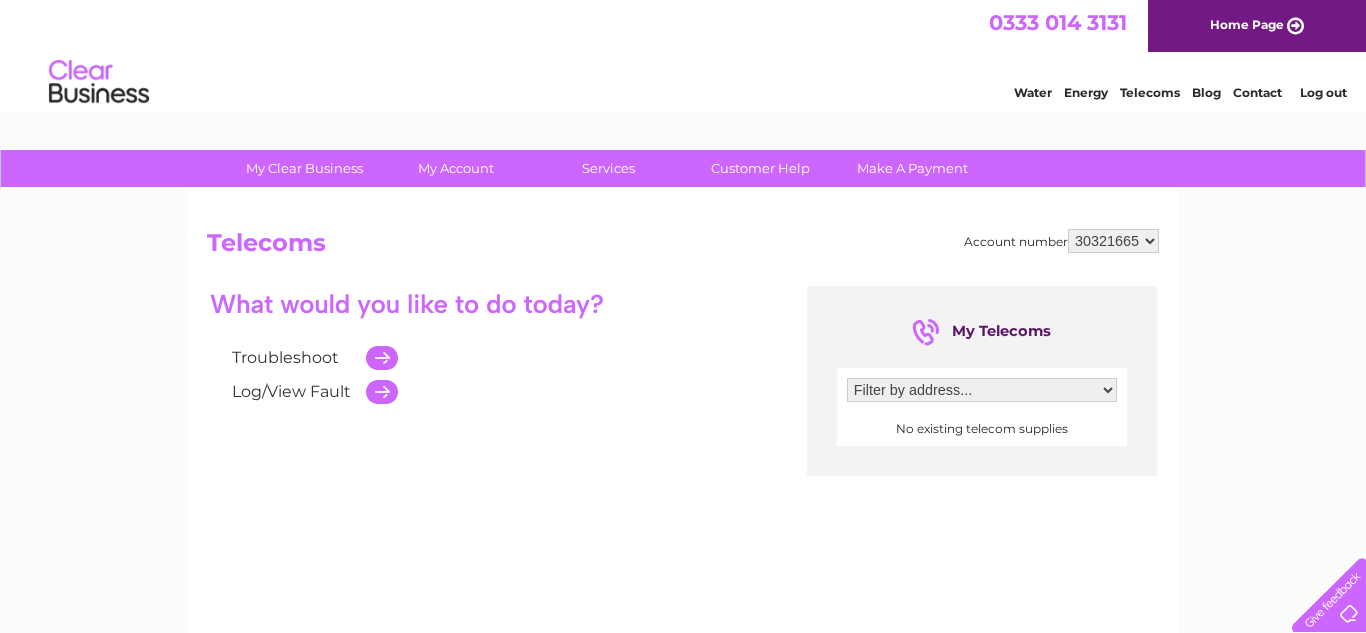 click on "Contact" at bounding box center (1257, 92) 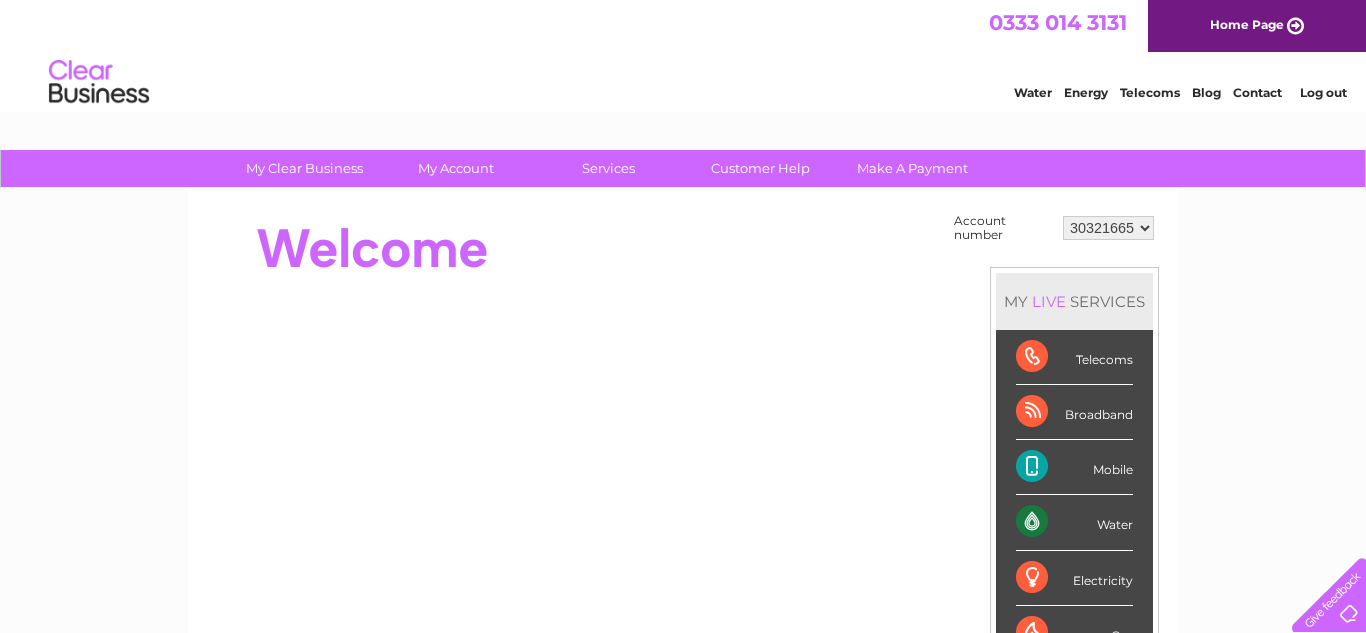 scroll, scrollTop: 0, scrollLeft: 0, axis: both 